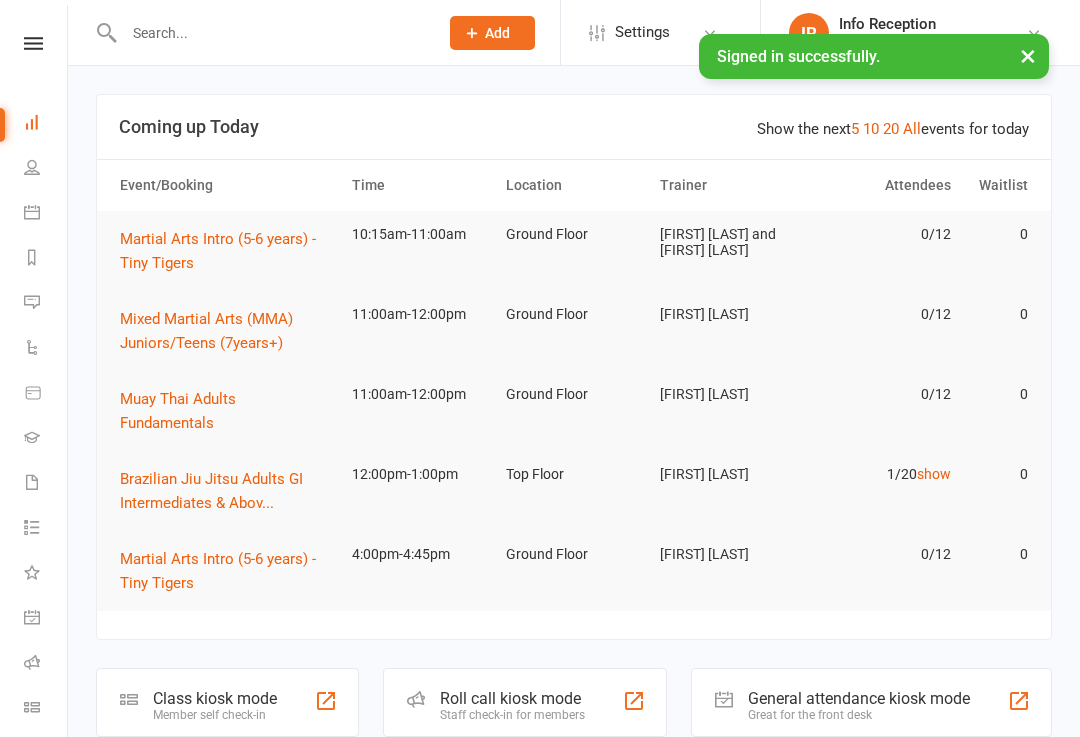 click on "Class kiosk mode" 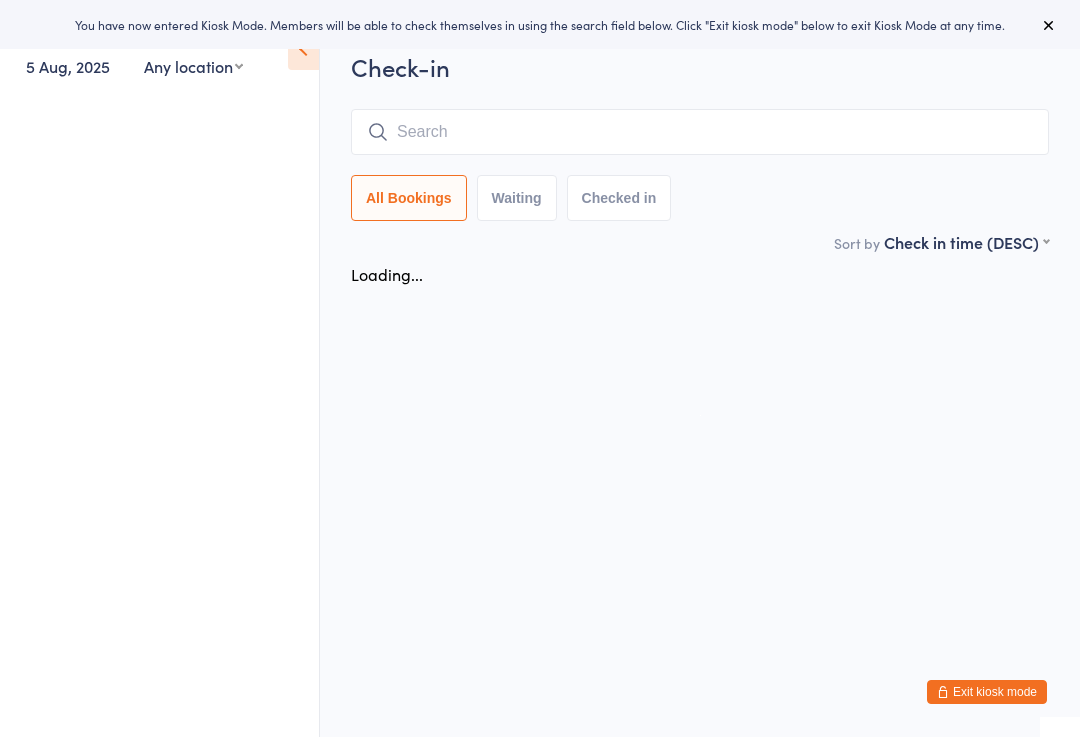 scroll, scrollTop: 0, scrollLeft: 0, axis: both 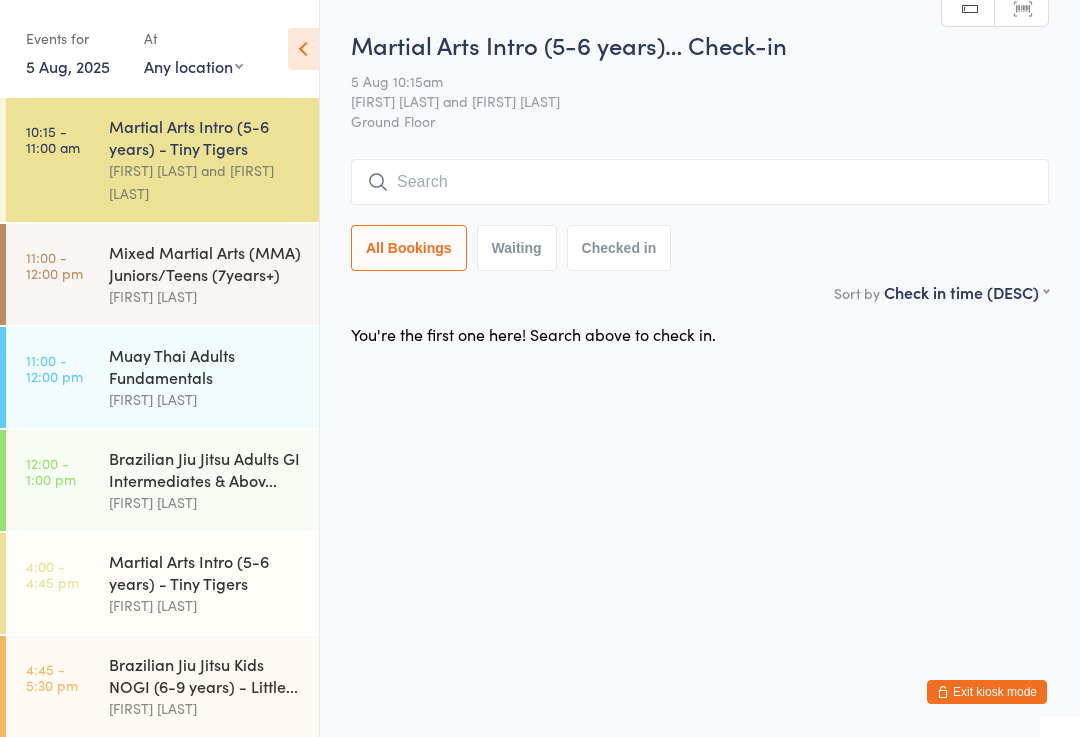 click at bounding box center [700, 182] 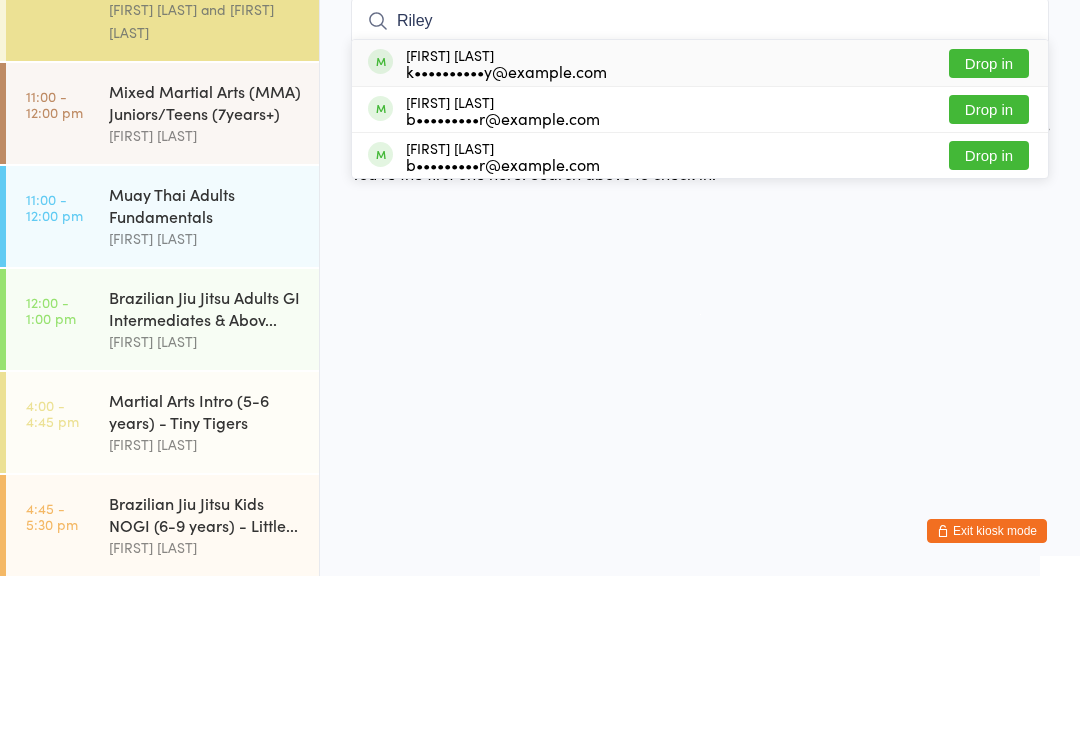 type on "Riley" 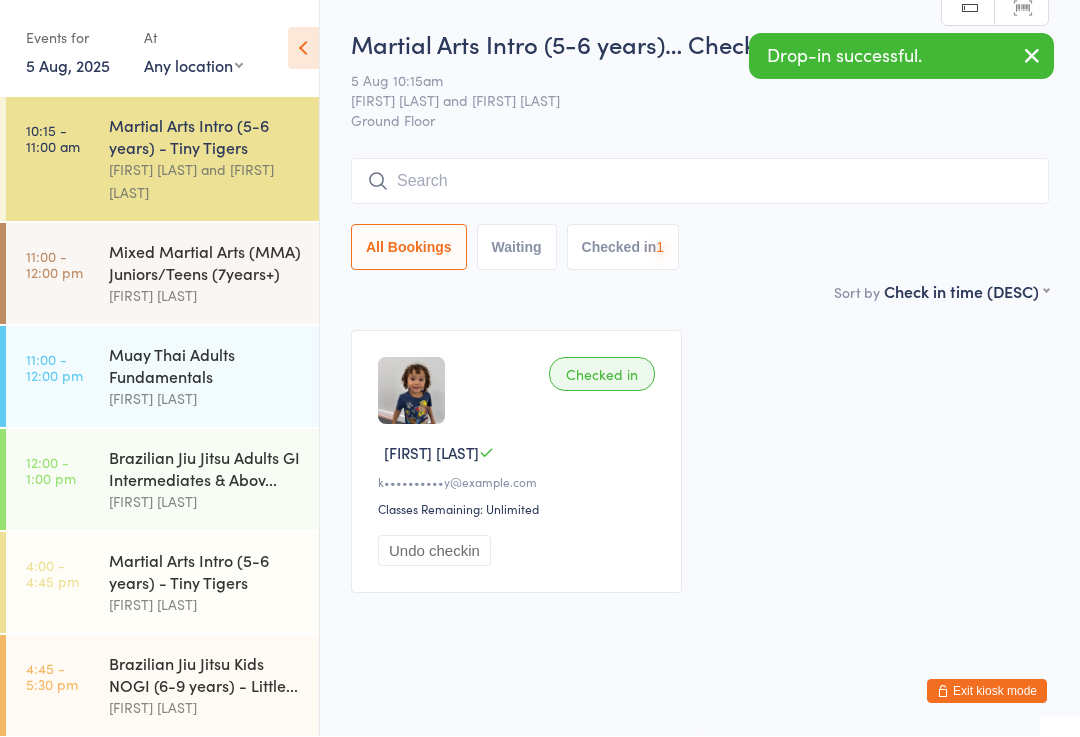 scroll, scrollTop: 1, scrollLeft: 0, axis: vertical 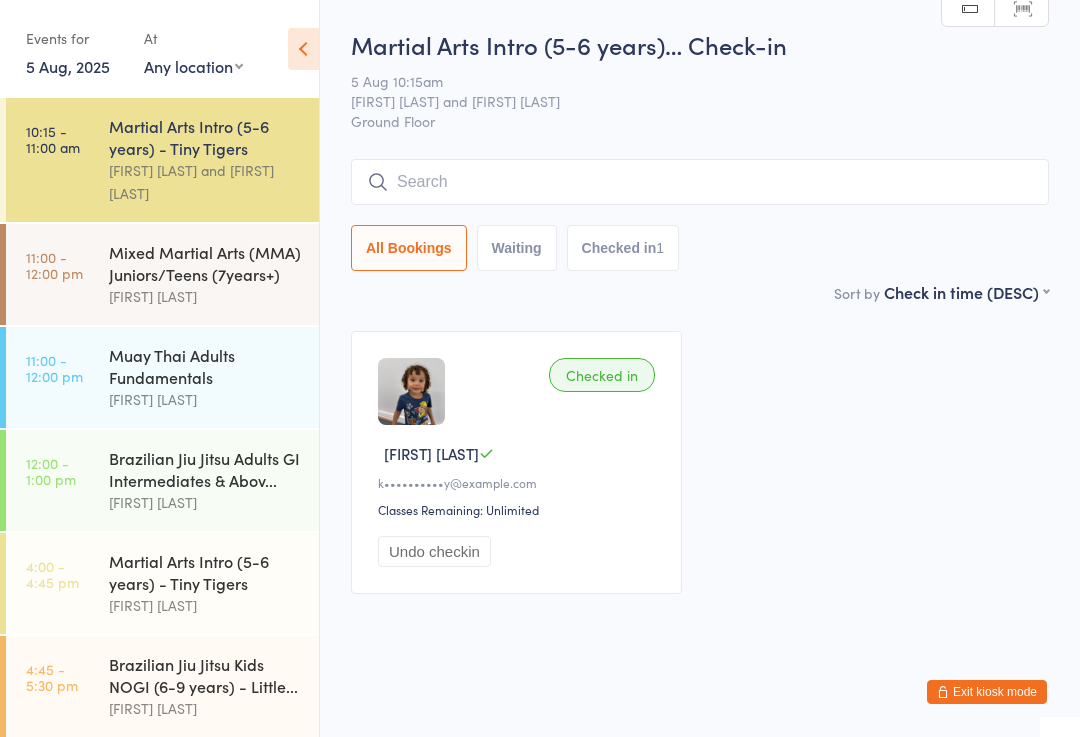click at bounding box center [700, 182] 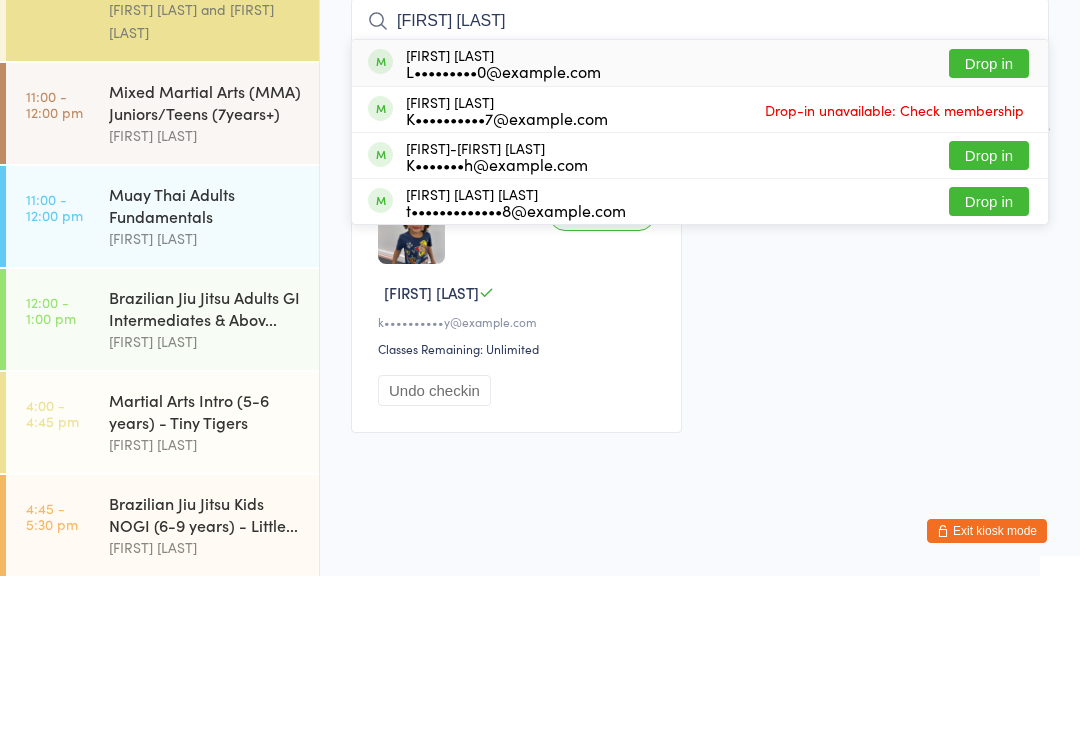 type on "[FIRST] [LAST]" 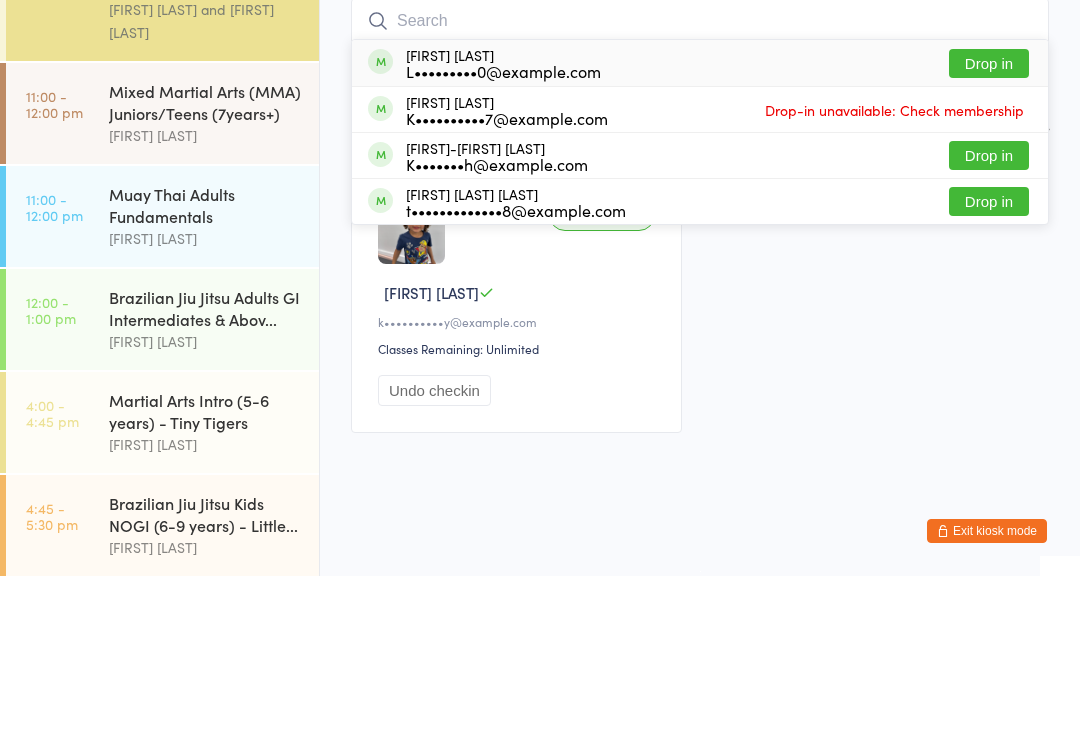 scroll, scrollTop: 21, scrollLeft: 0, axis: vertical 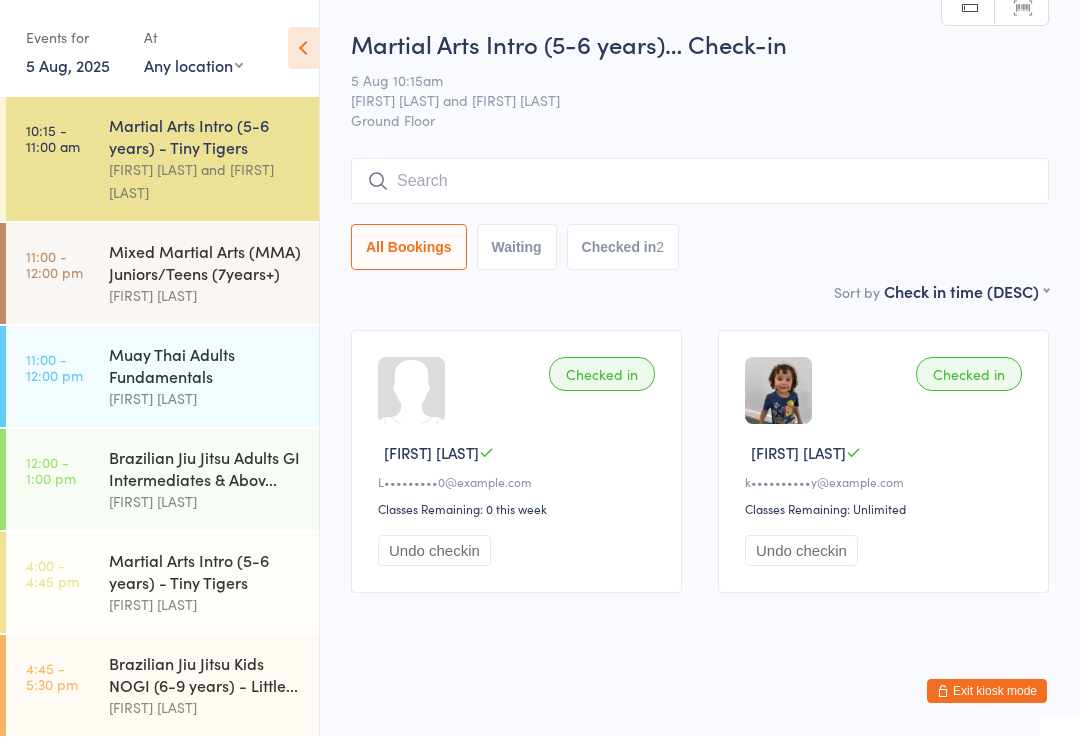 click at bounding box center [700, 182] 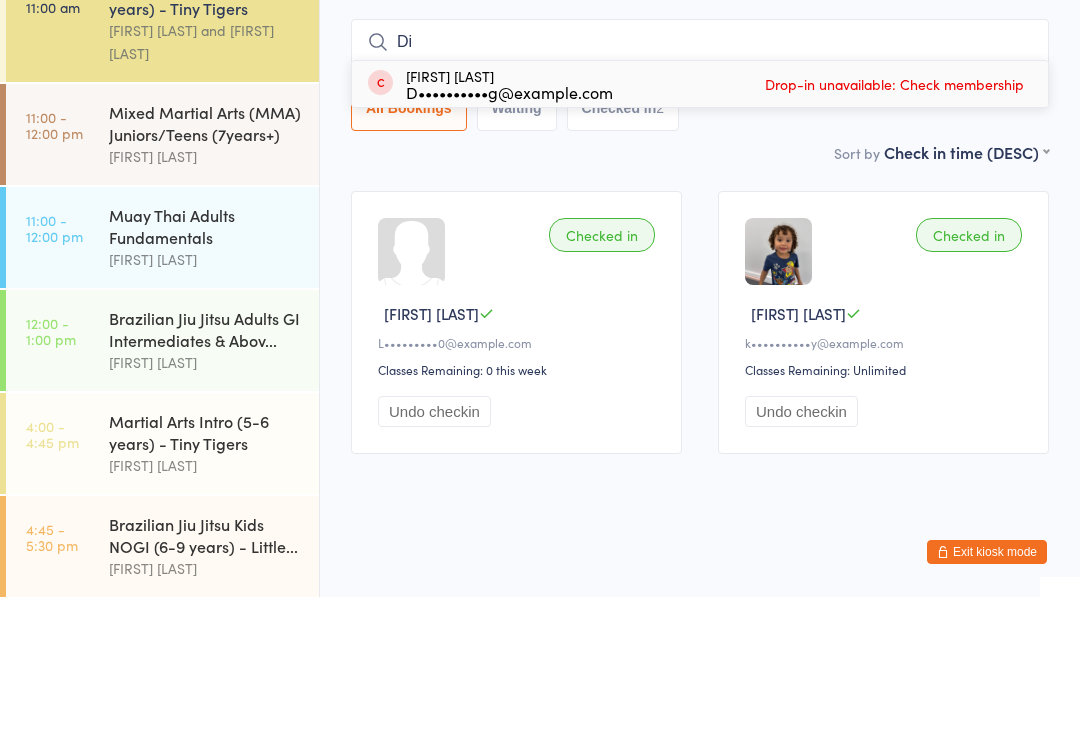 type on "D" 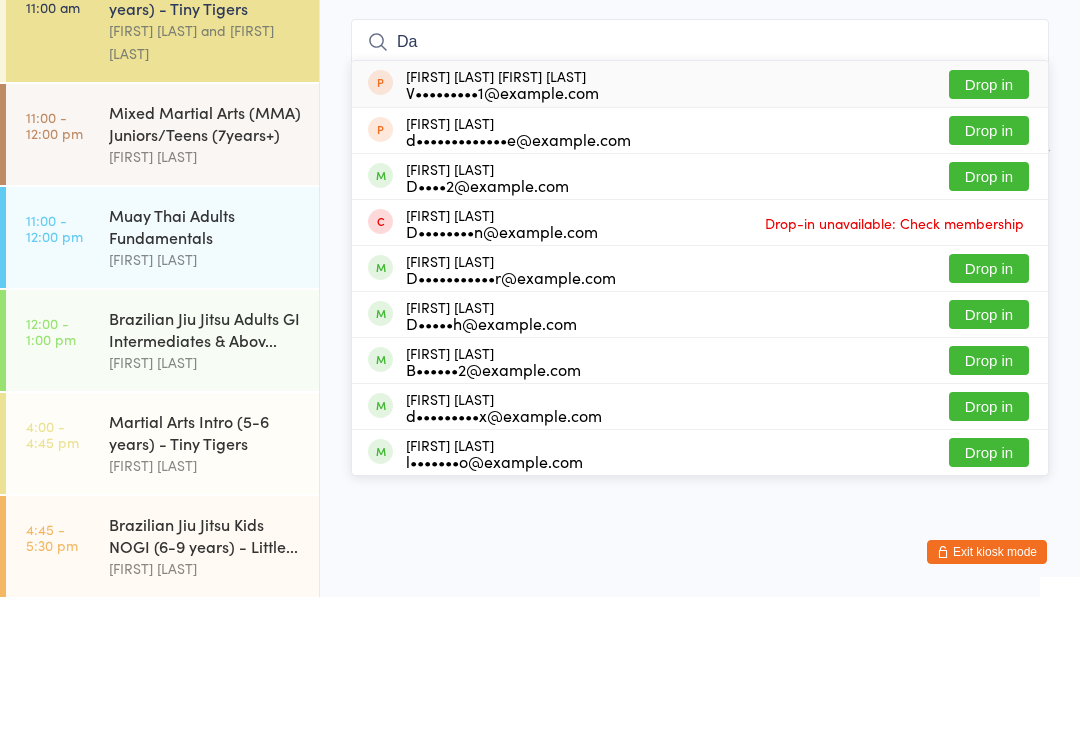 type on "D" 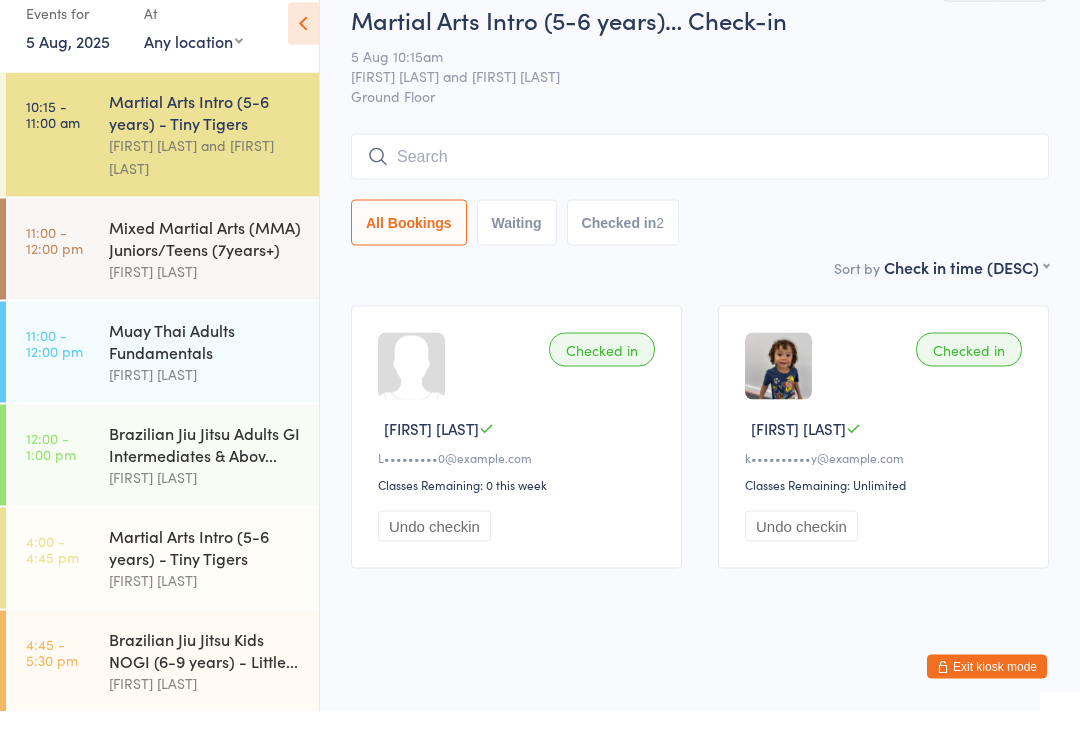 type on "F" 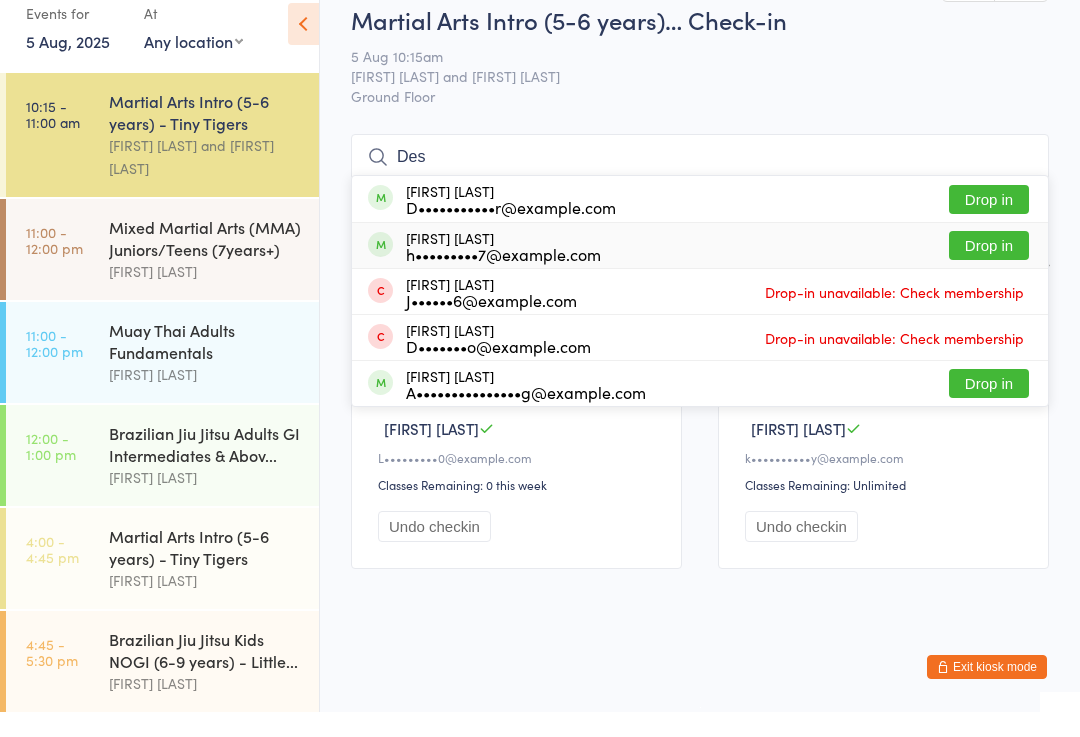 type on "Des" 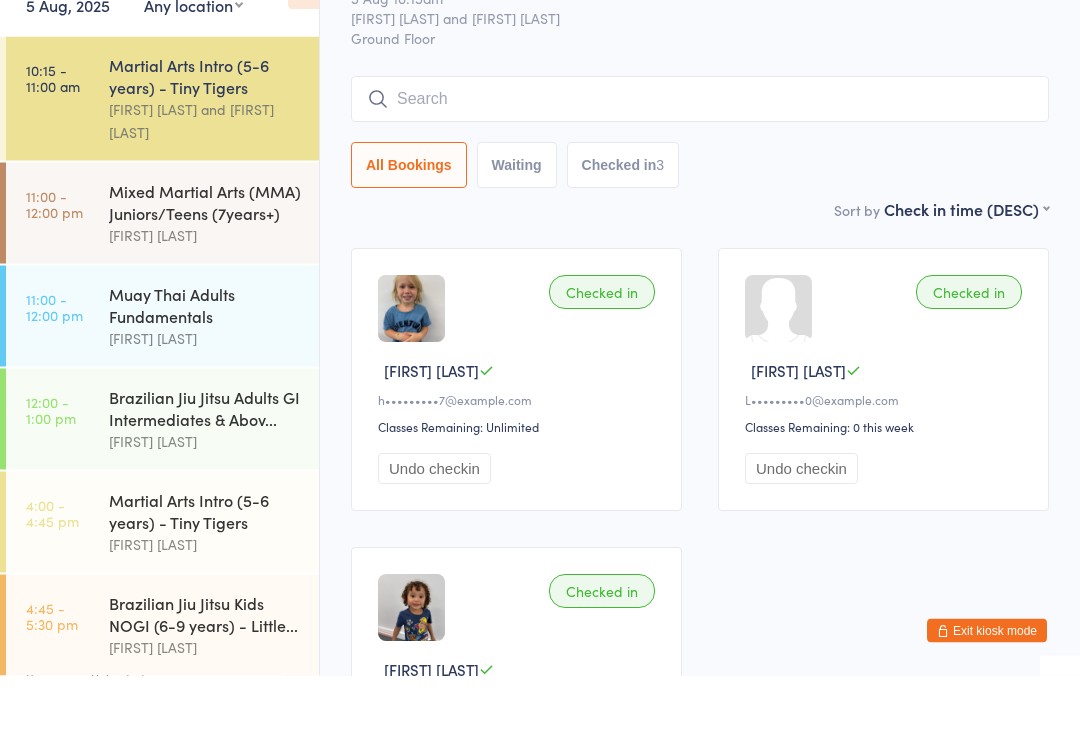 scroll, scrollTop: 0, scrollLeft: 0, axis: both 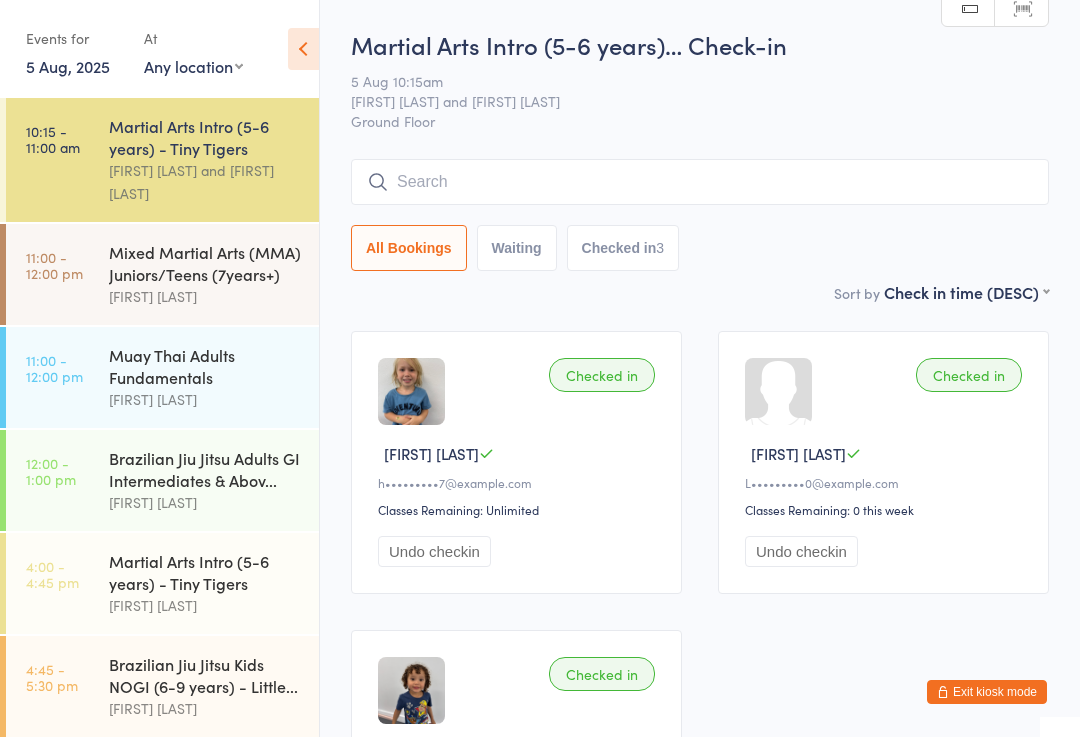 click on "11:00 - 12:00 pm Mixed Martial Arts (MMA) Juniors/Teens (7years+) [FIRST] [LAST]" at bounding box center [162, 274] 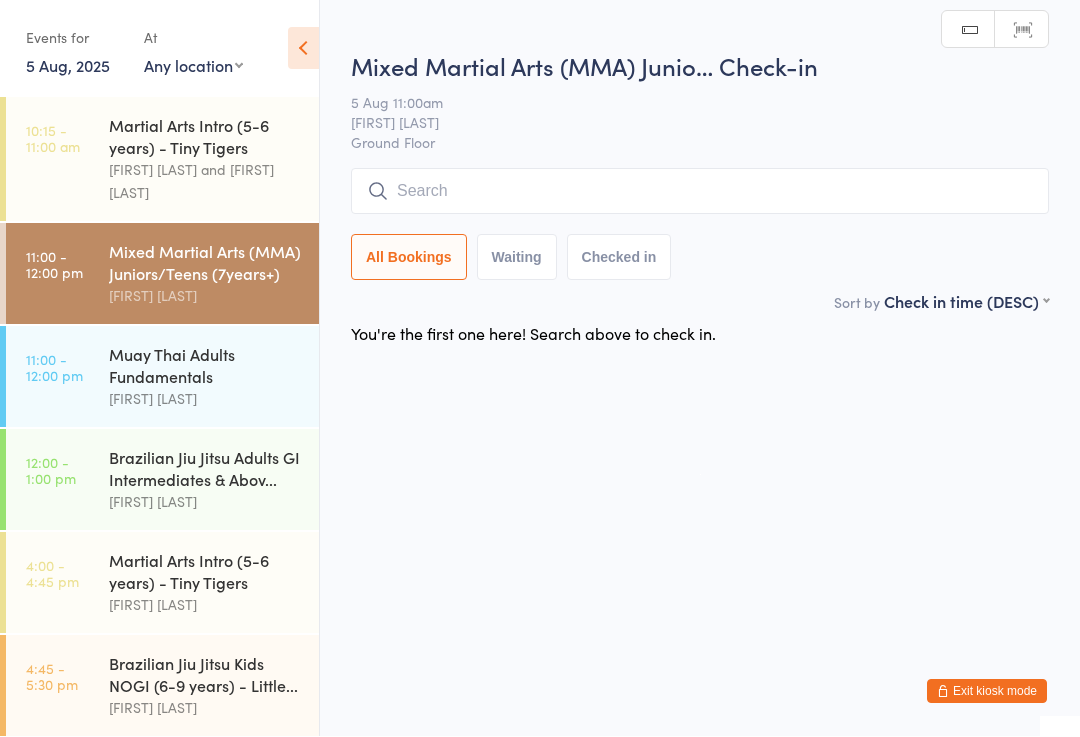 click at bounding box center (700, 192) 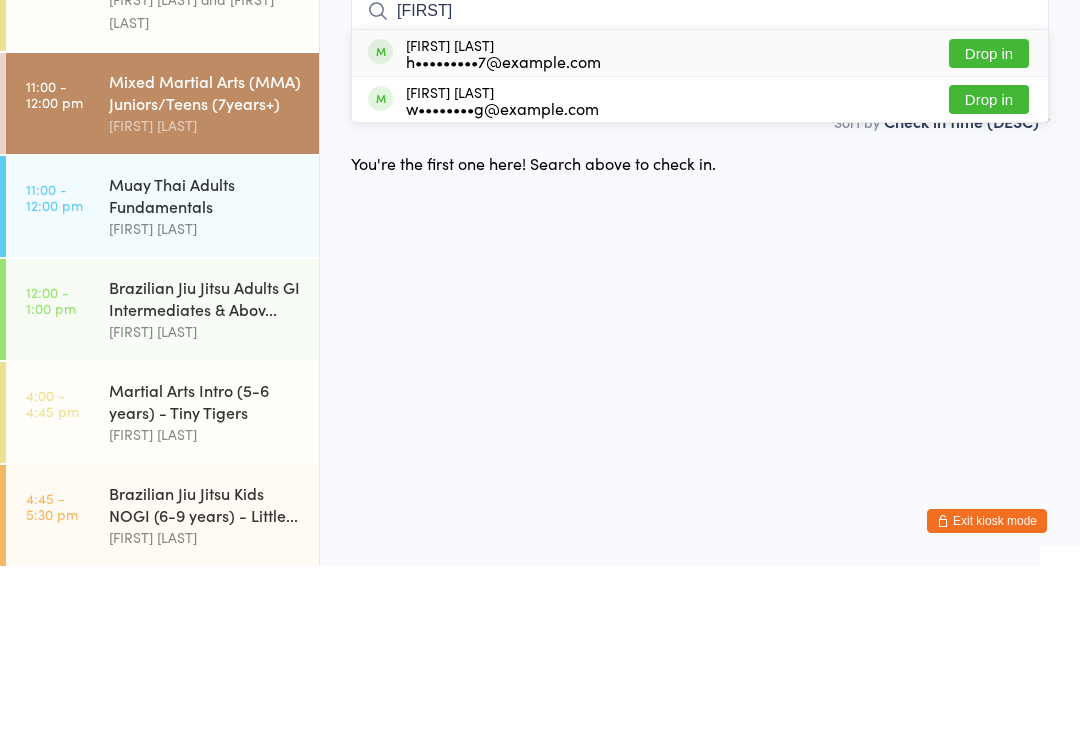 type on "[FIRST]" 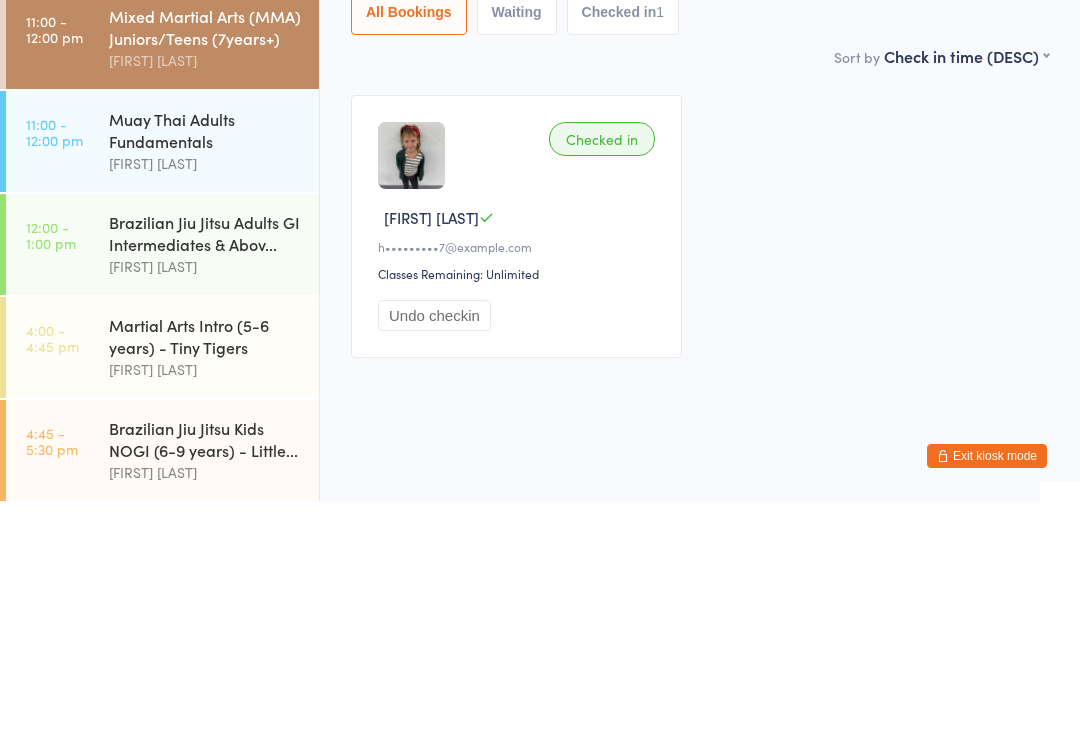 click at bounding box center [411, 391] 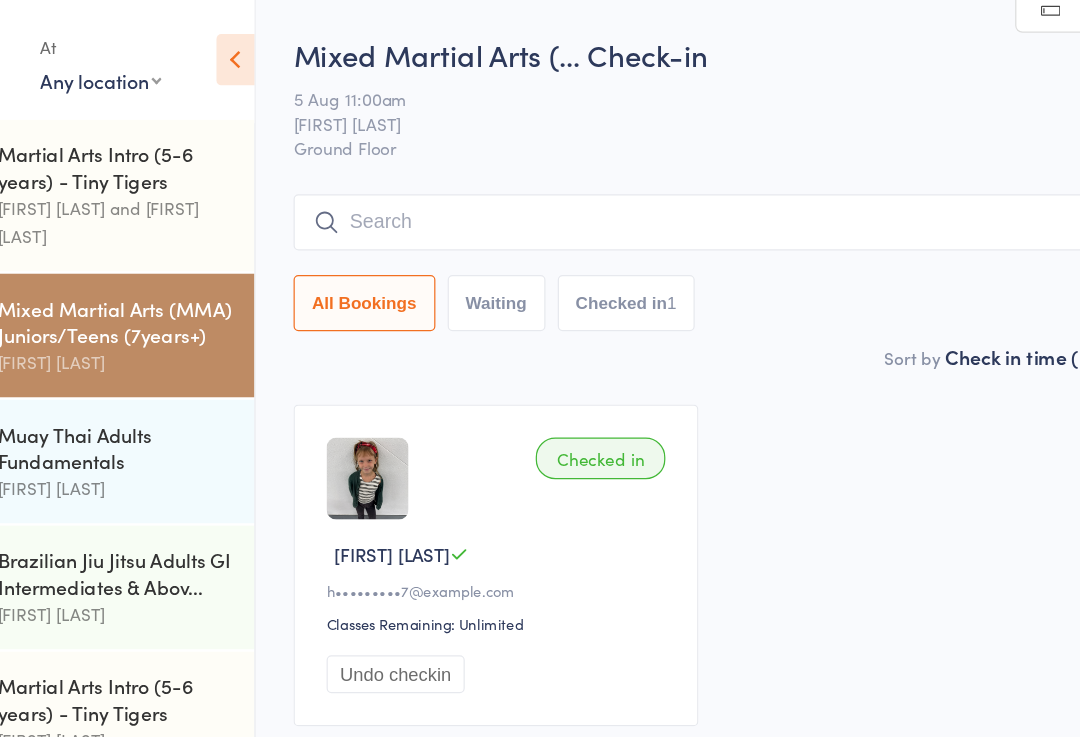scroll, scrollTop: 0, scrollLeft: 0, axis: both 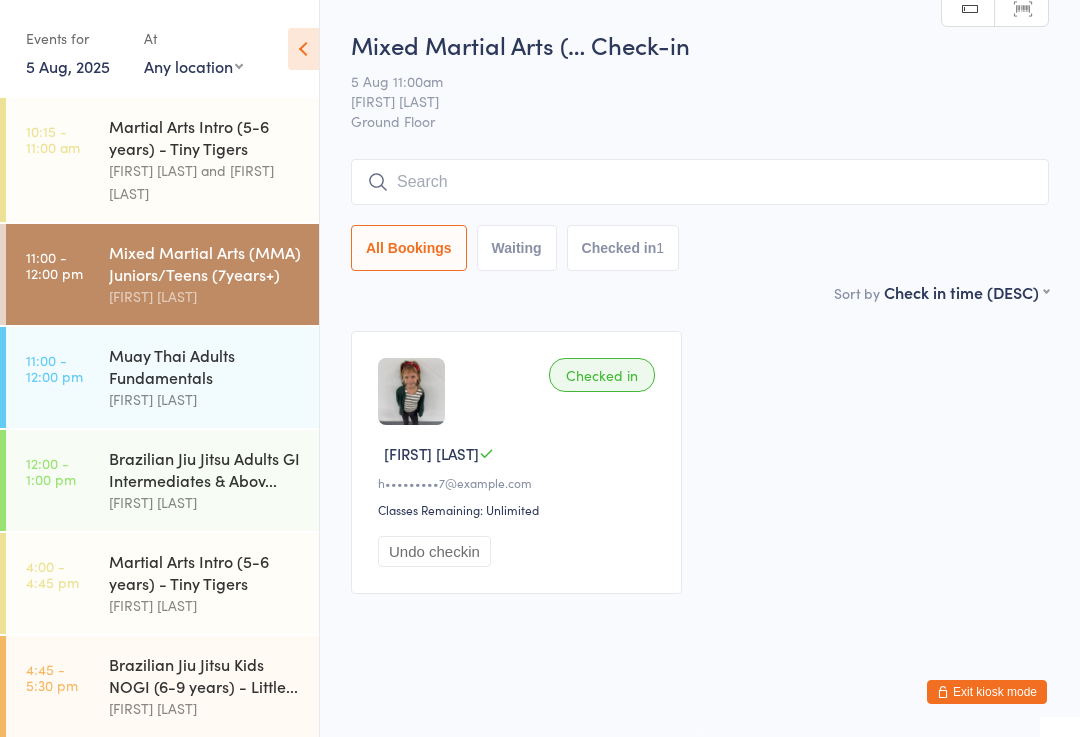click at bounding box center (700, 182) 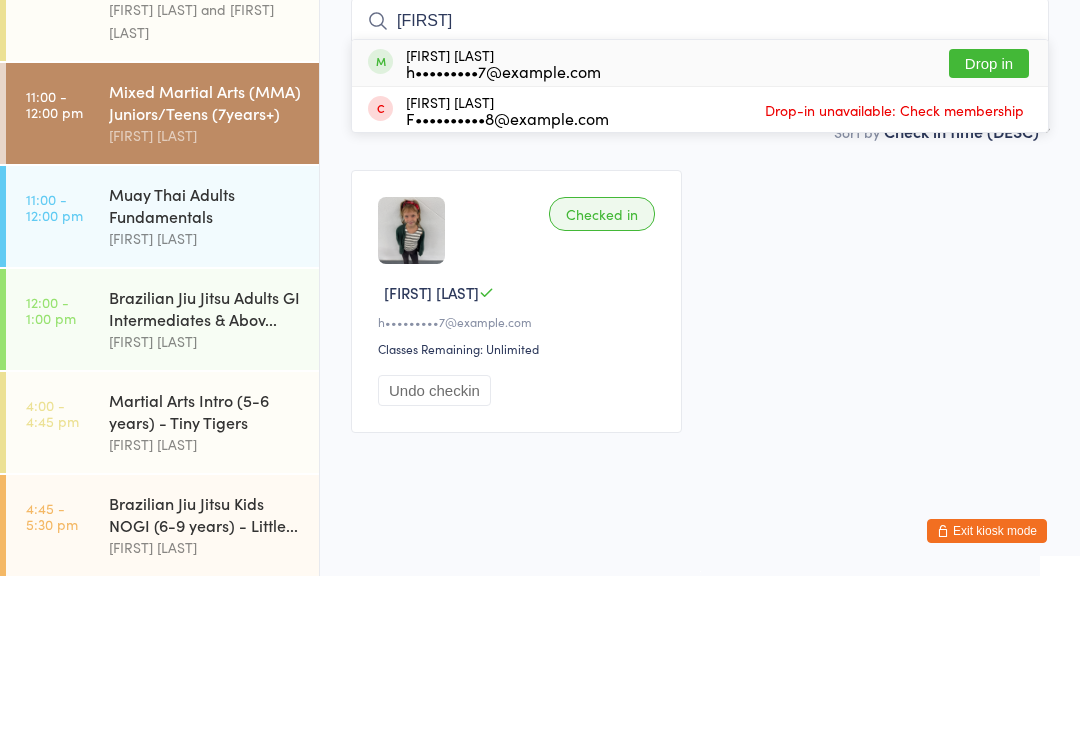type on "[FIRST]" 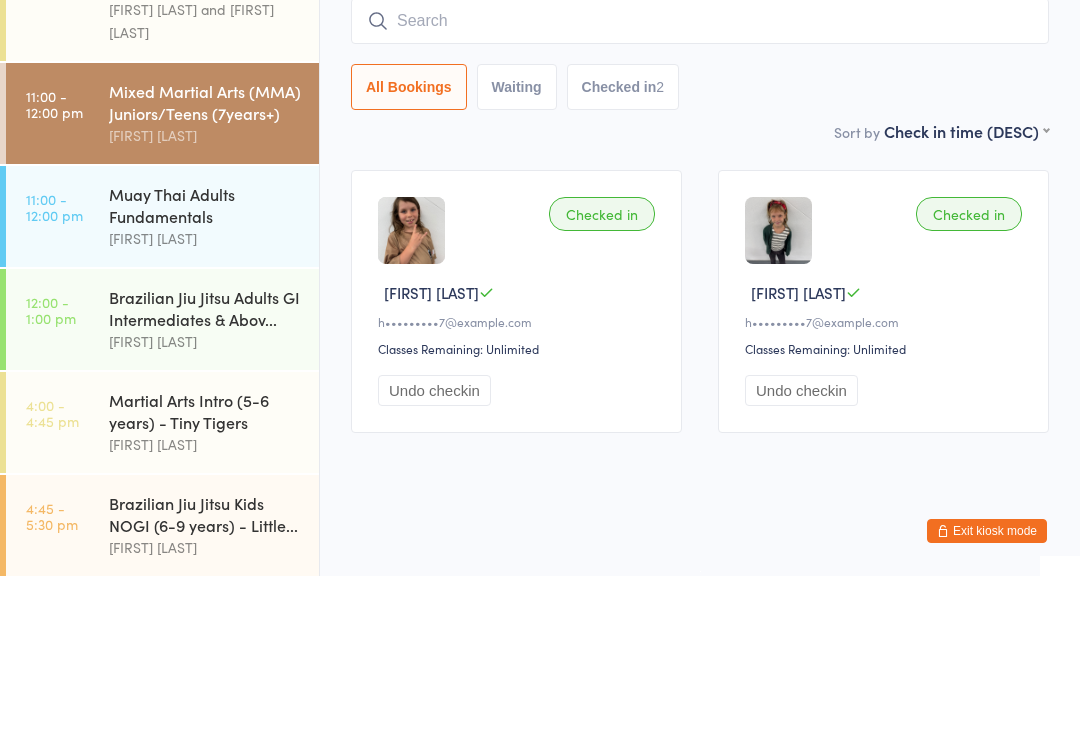 click at bounding box center (700, 182) 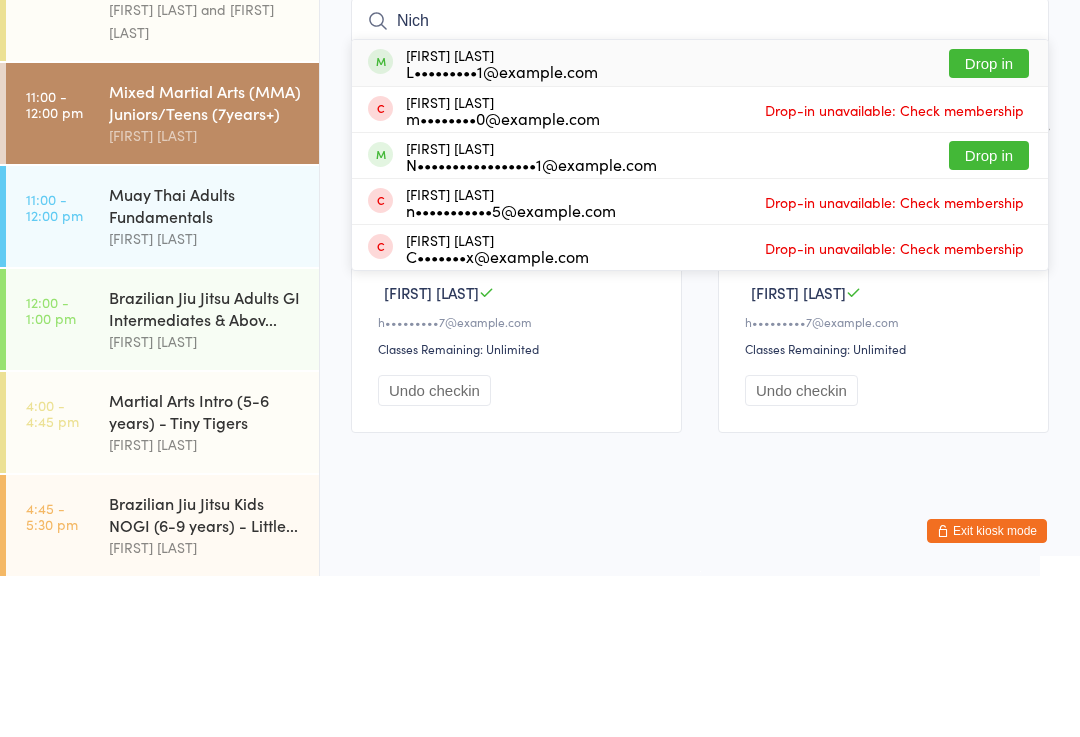 type on "Nich" 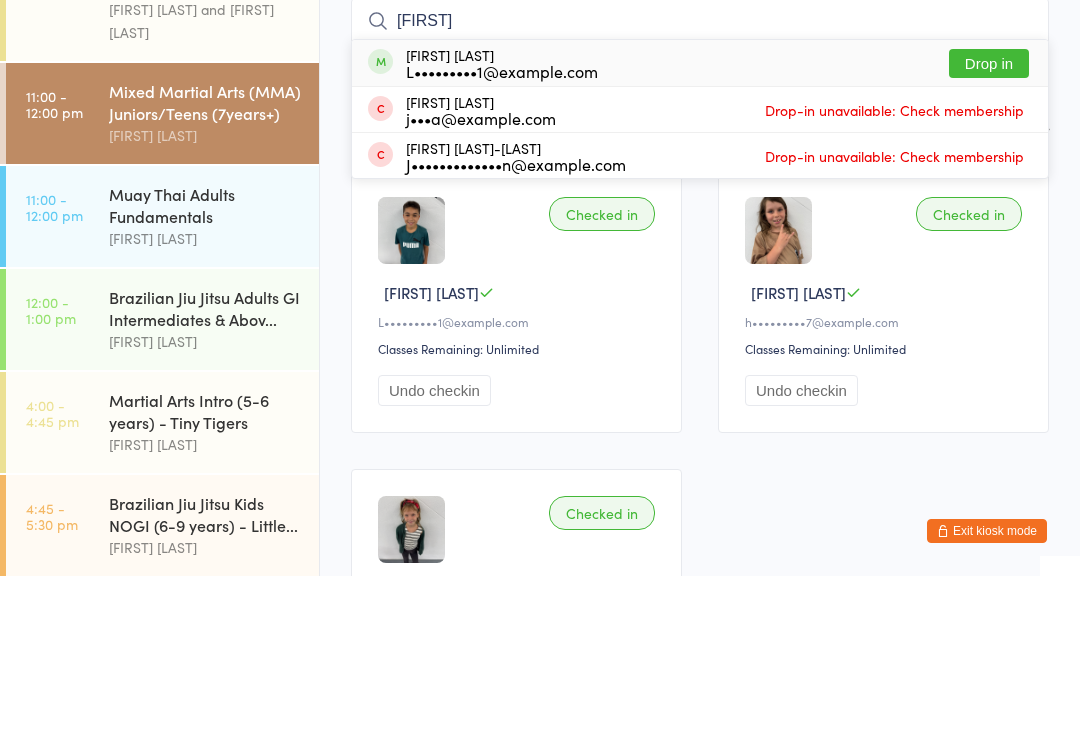 type on "[FIRST]" 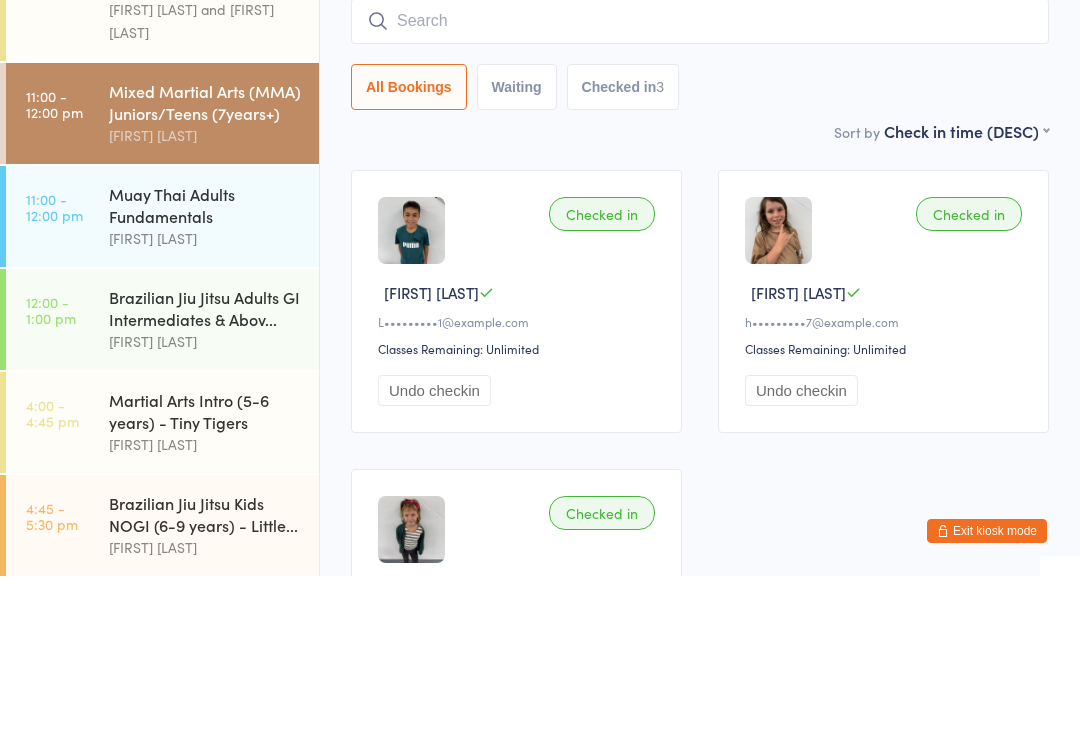 scroll, scrollTop: 161, scrollLeft: 0, axis: vertical 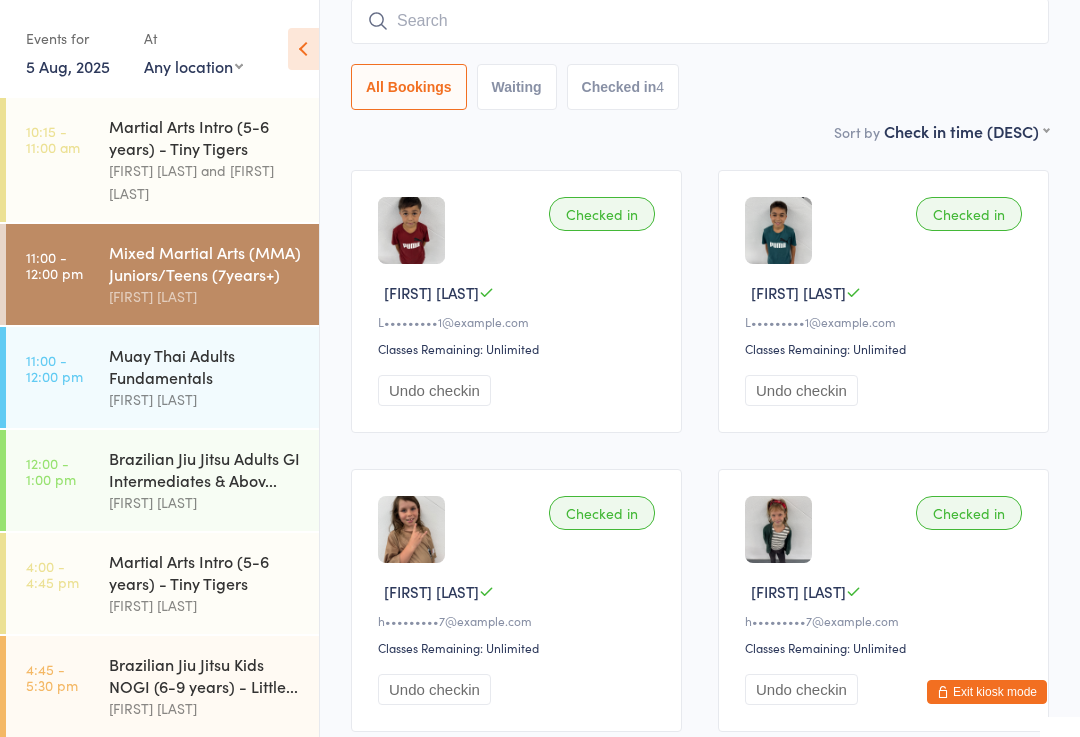 click at bounding box center (700, 21) 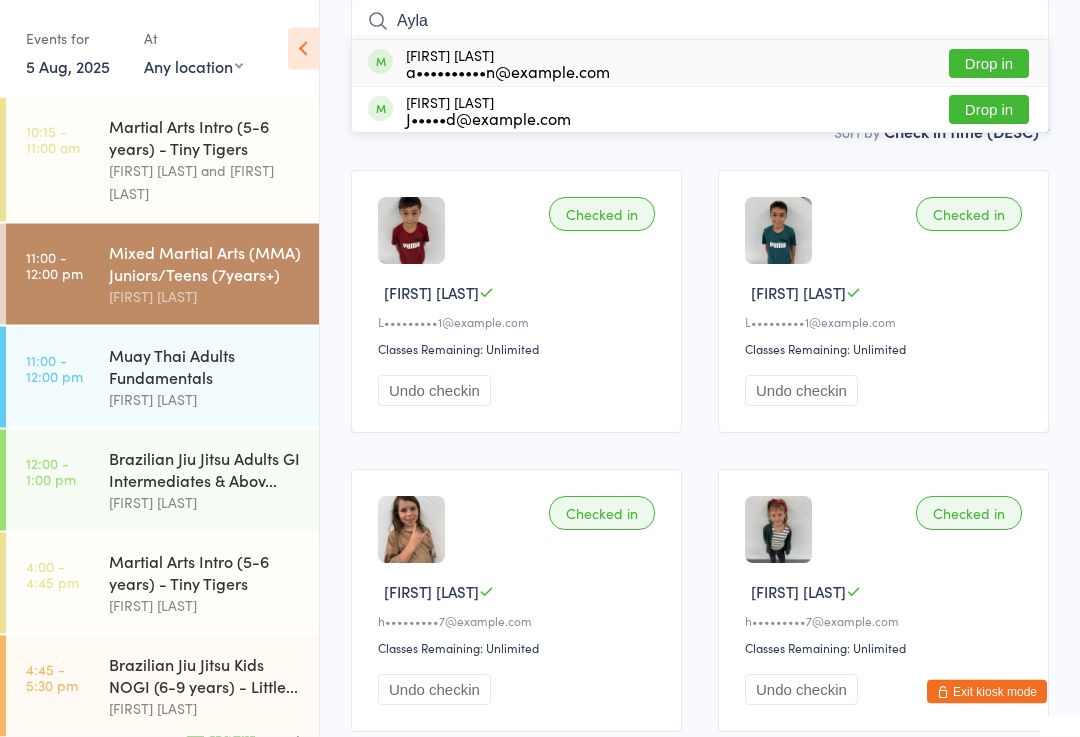 type on "Ayla" 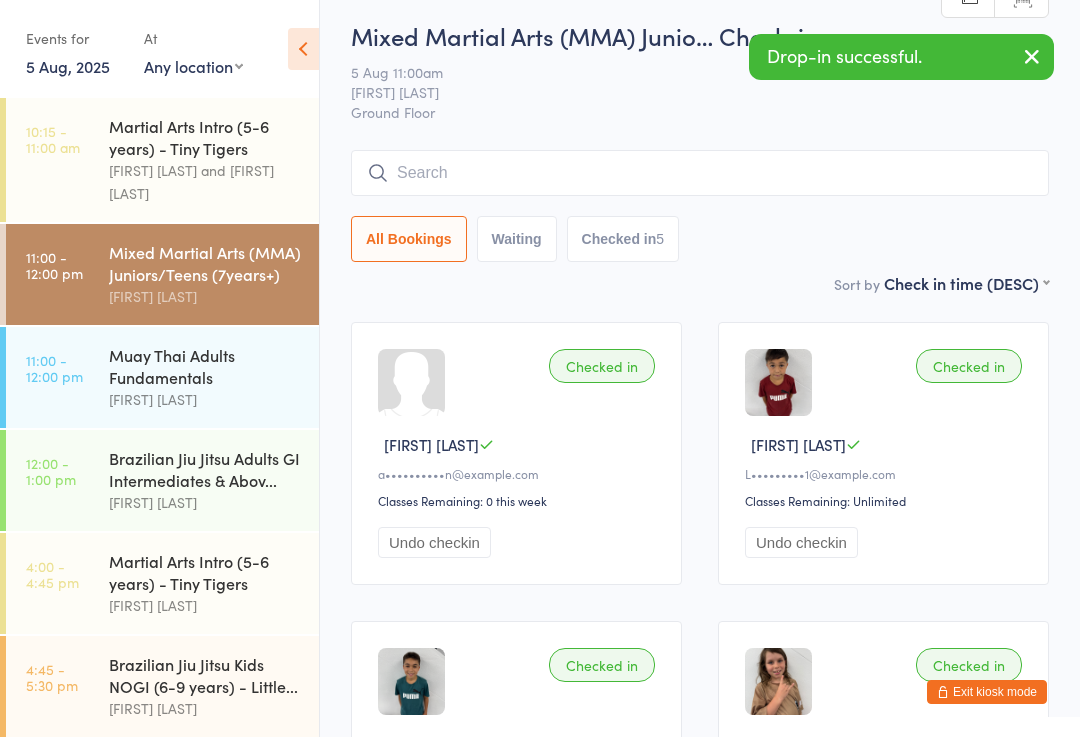 scroll, scrollTop: 0, scrollLeft: 0, axis: both 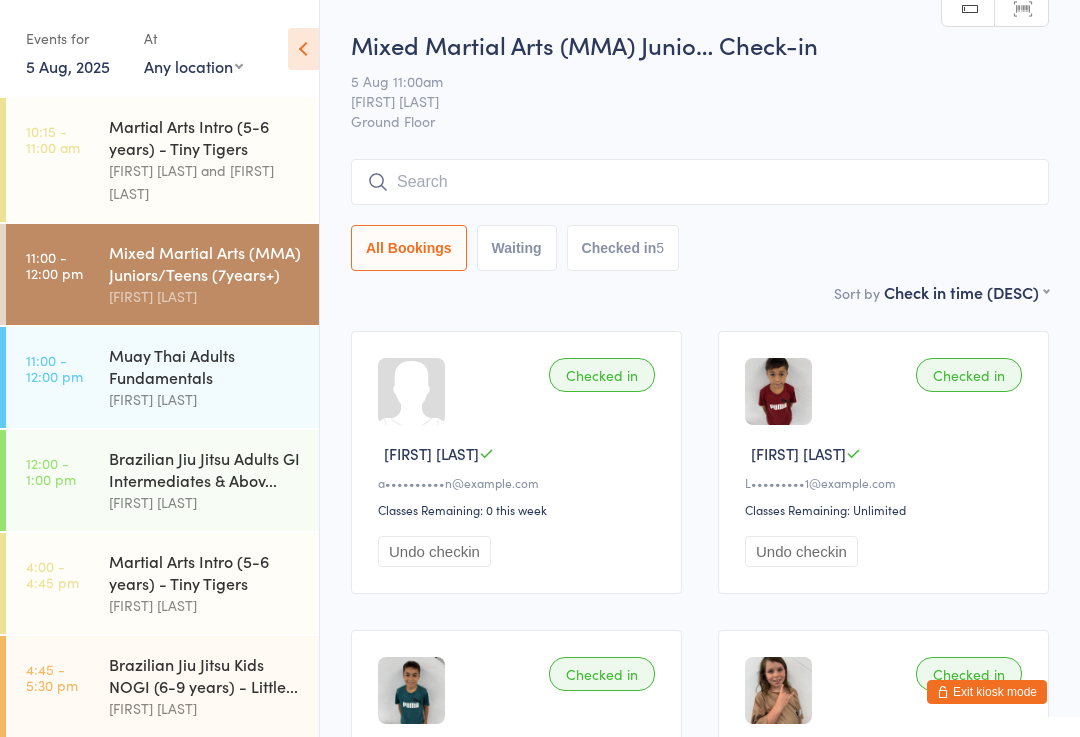 click on "Martial Arts Intro (5-6 years) - Tiny Tigers [FIRST] [LAST] and [FIRST] [LAST]" at bounding box center [214, 160] 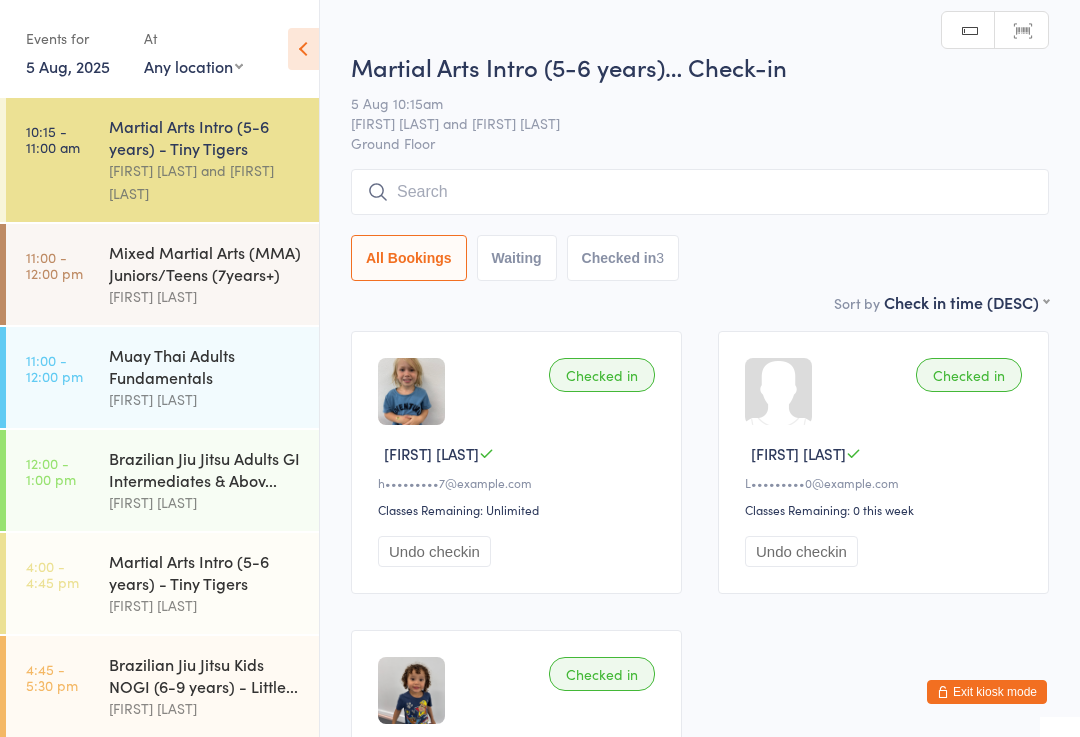 click on "[FIRST] [LAST] and [FIRST] [LAST]" at bounding box center (684, 123) 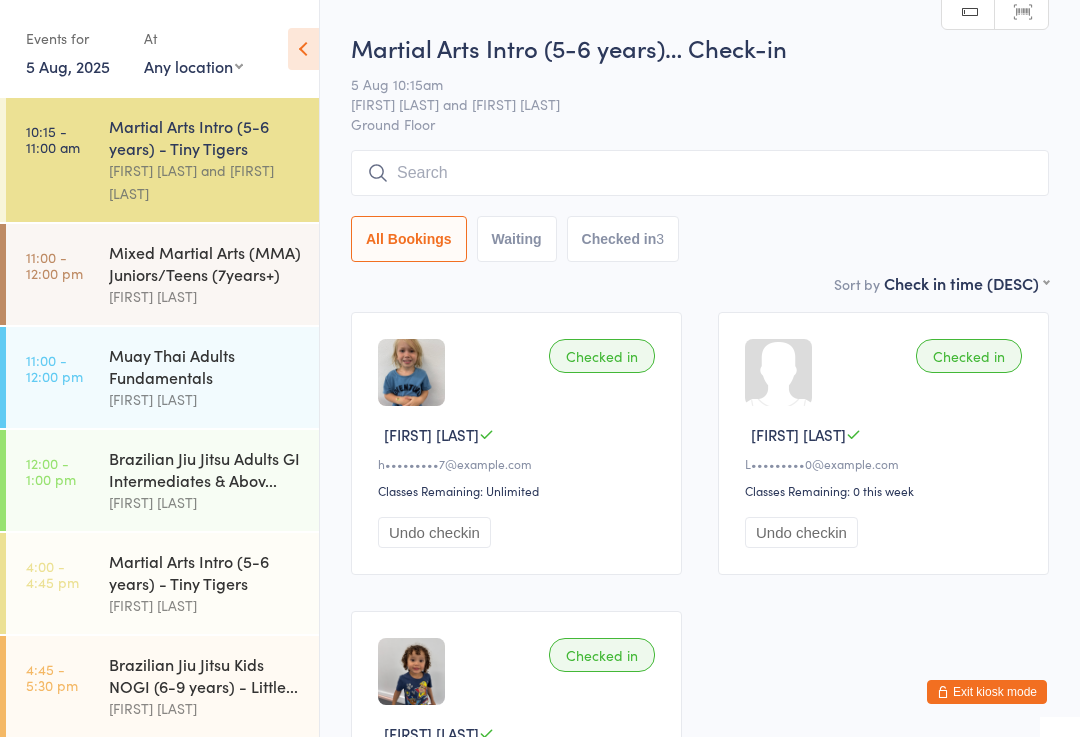 scroll, scrollTop: 0, scrollLeft: 0, axis: both 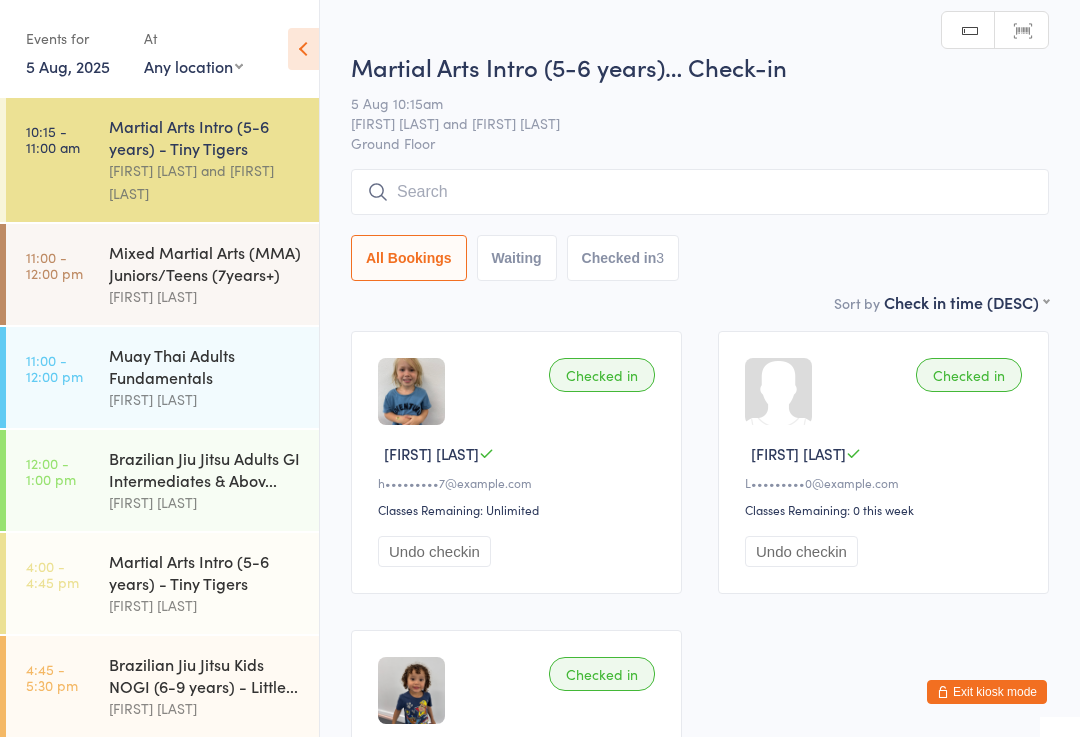 click at bounding box center (700, 192) 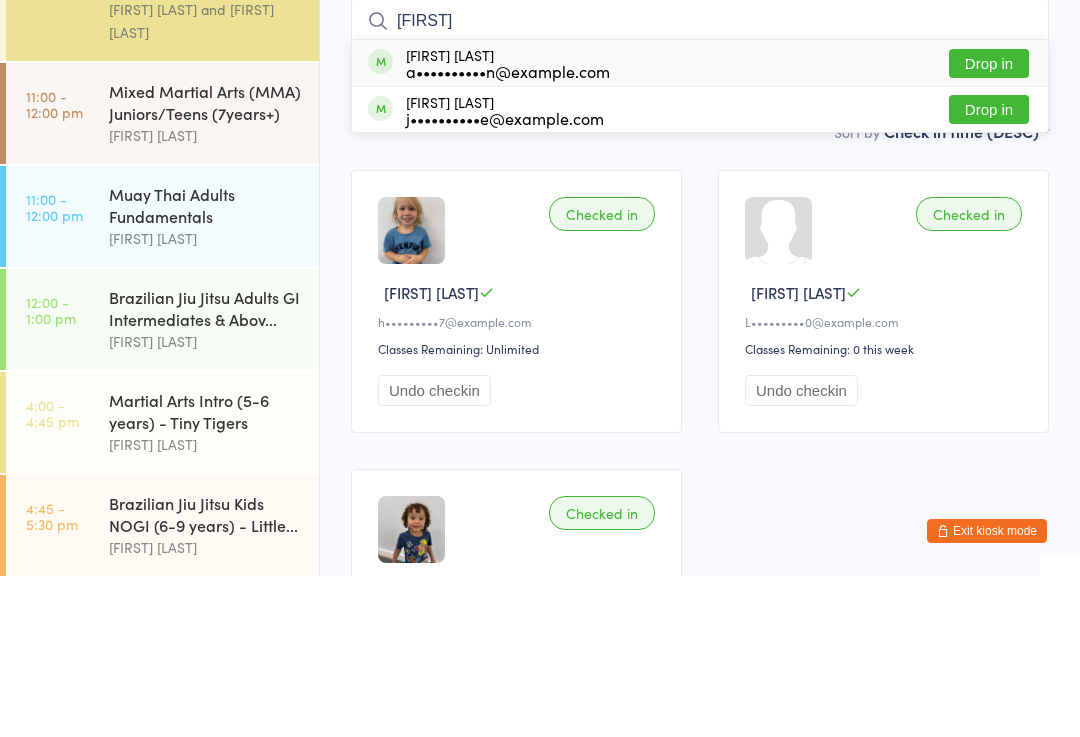 type on "[FIRST]" 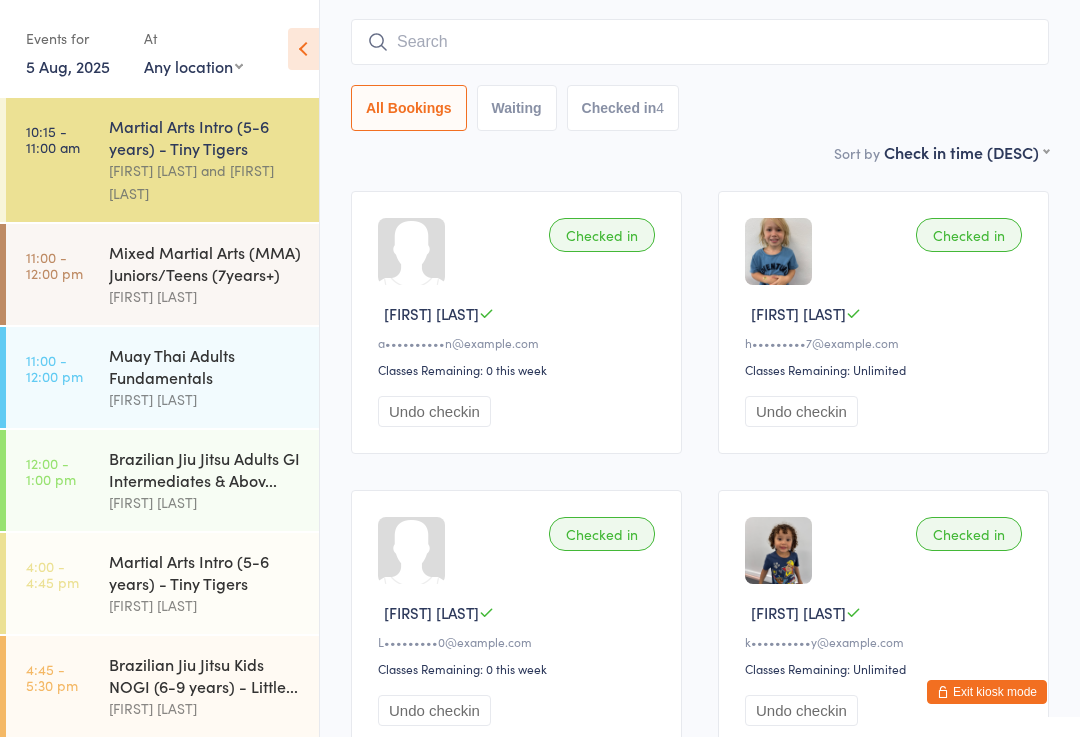 scroll, scrollTop: 126, scrollLeft: 0, axis: vertical 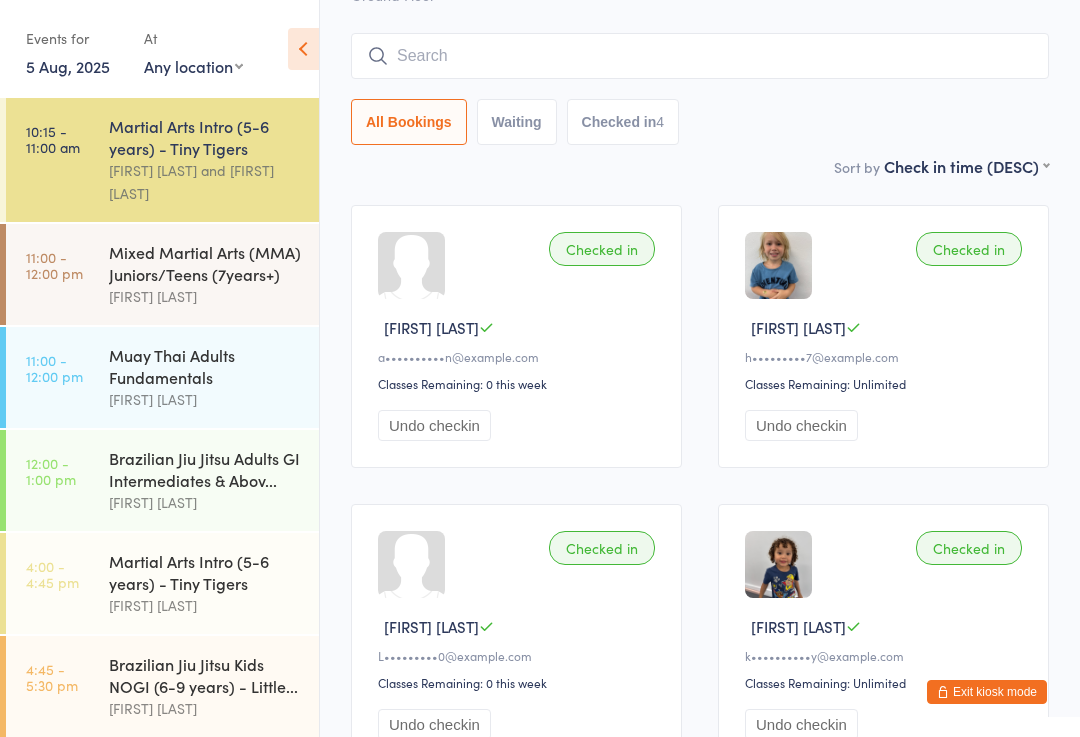 click at bounding box center [700, 56] 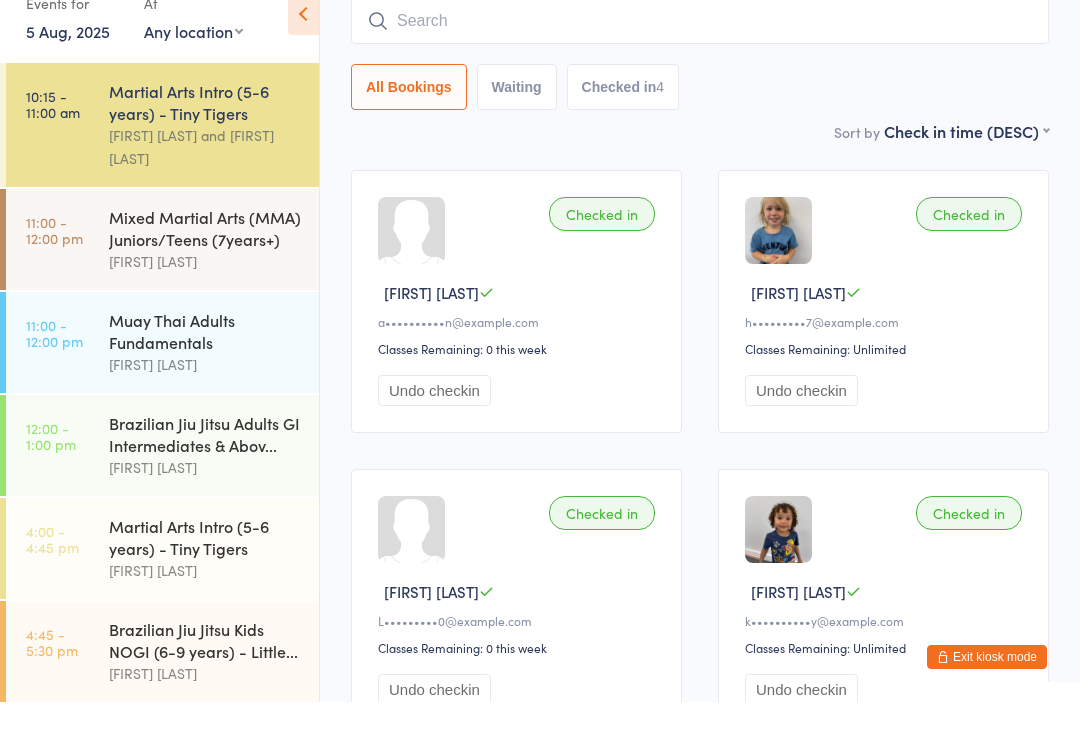click at bounding box center [700, 56] 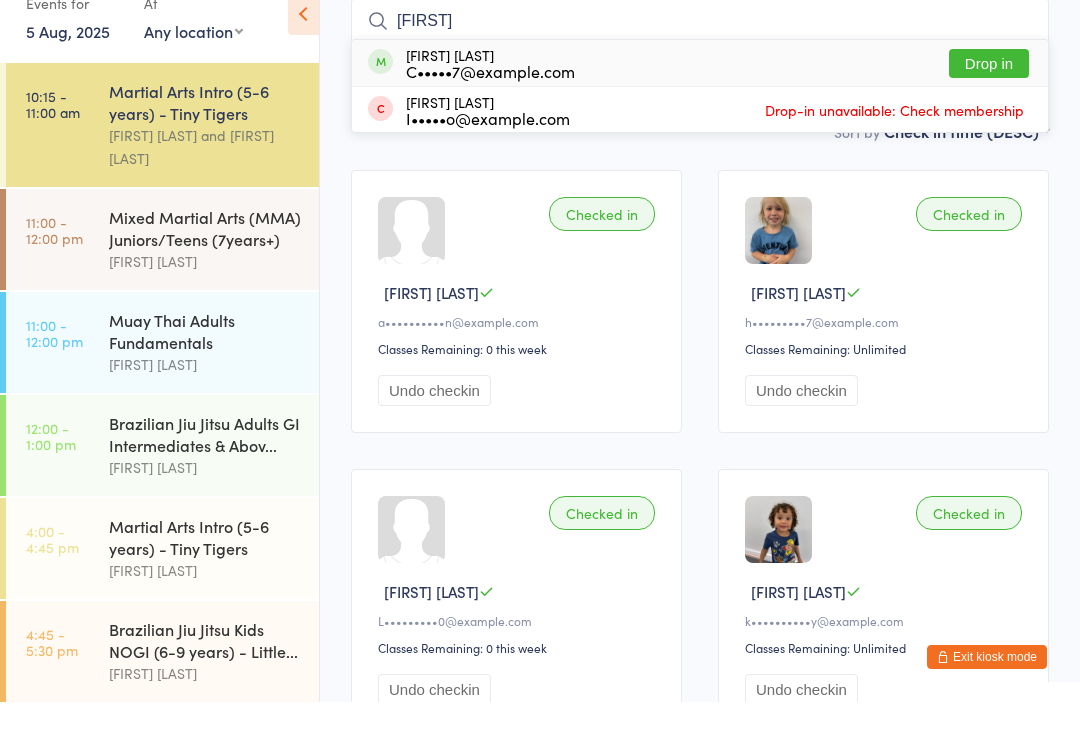 type on "[FIRST]" 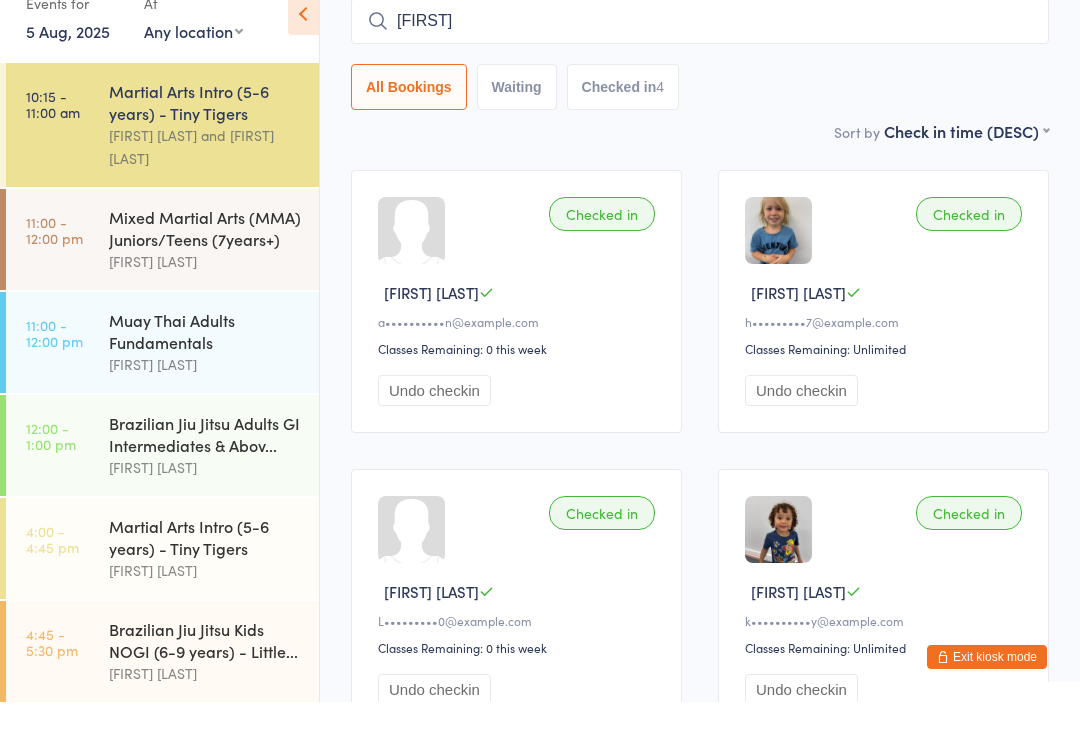 type 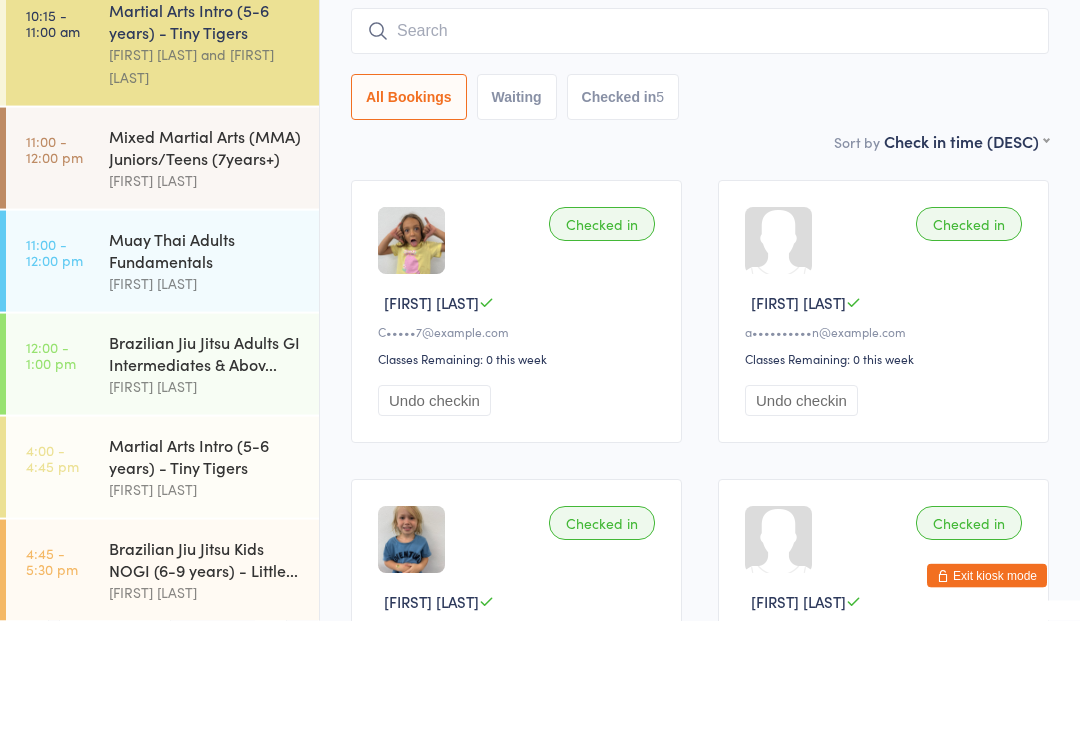 scroll, scrollTop: 152, scrollLeft: 0, axis: vertical 